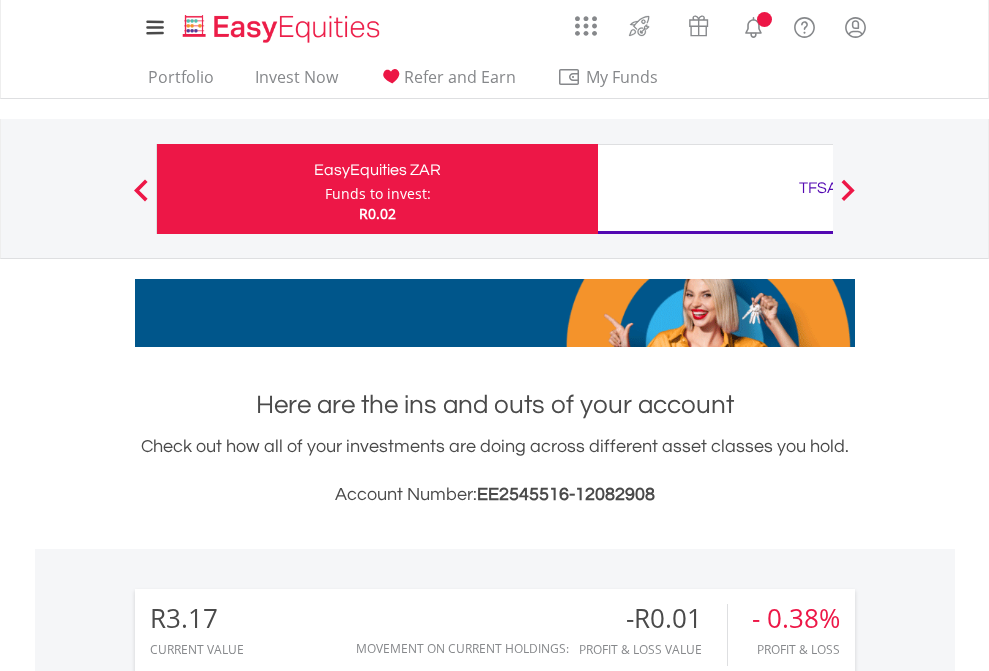 scroll, scrollTop: 0, scrollLeft: 0, axis: both 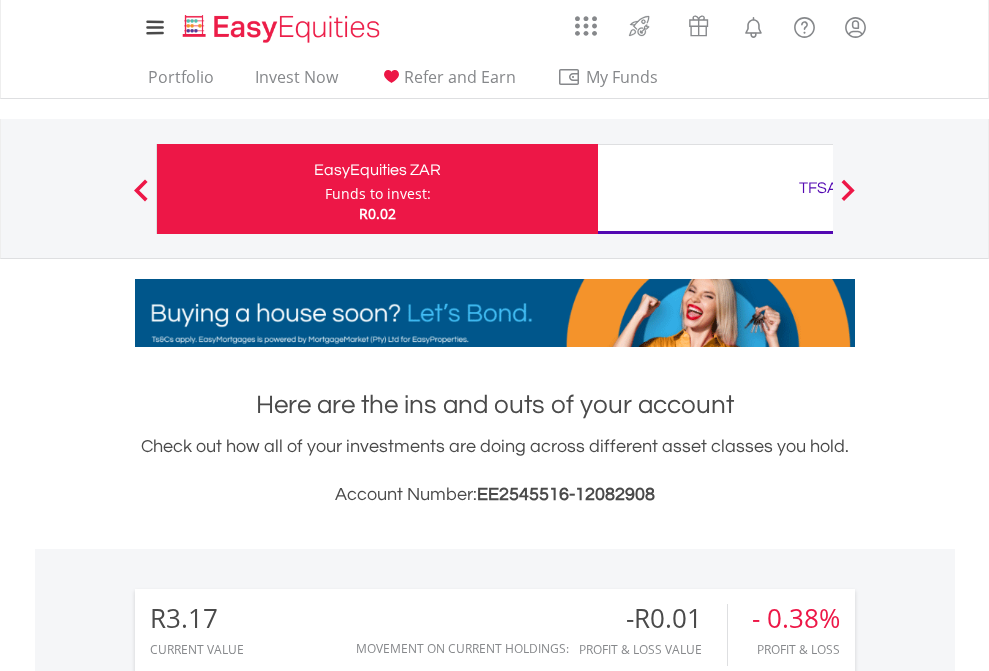 click on "Funds to invest:" at bounding box center [378, 194] 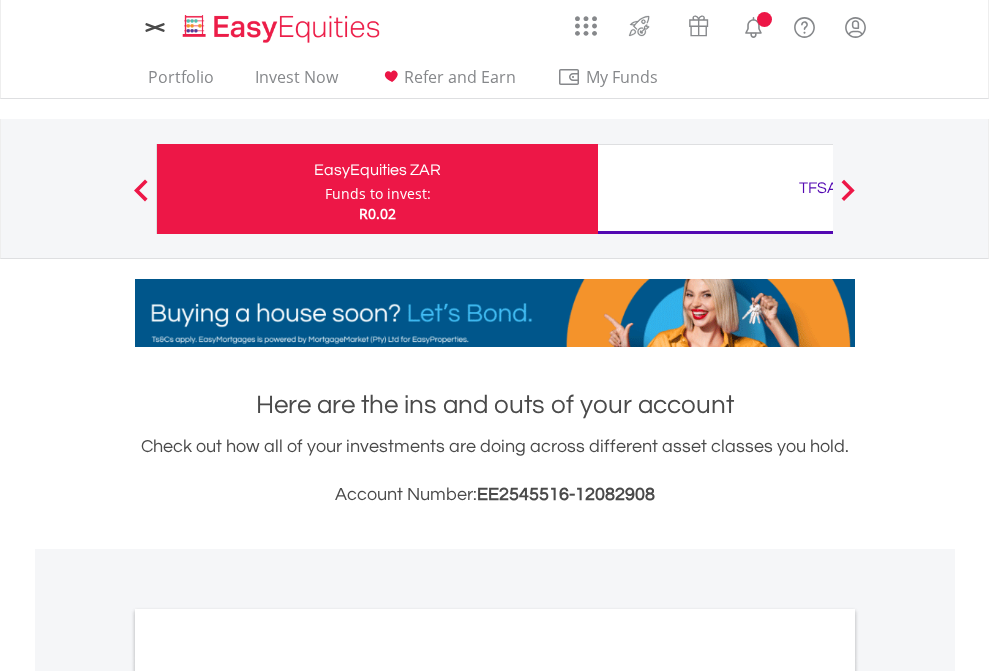 scroll, scrollTop: 0, scrollLeft: 0, axis: both 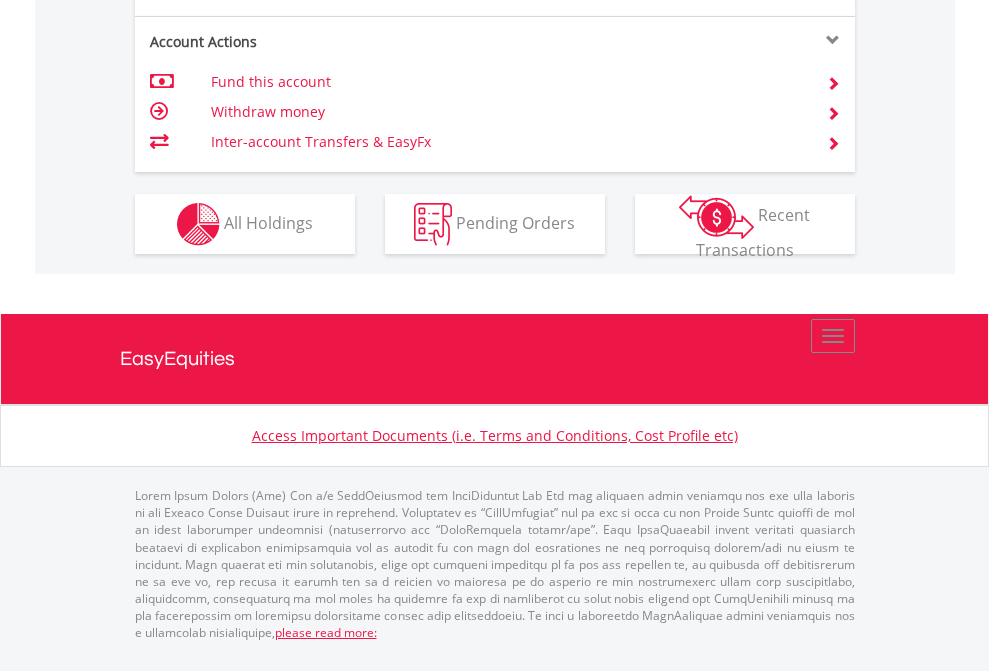 click on "Investment types" at bounding box center (706, -337) 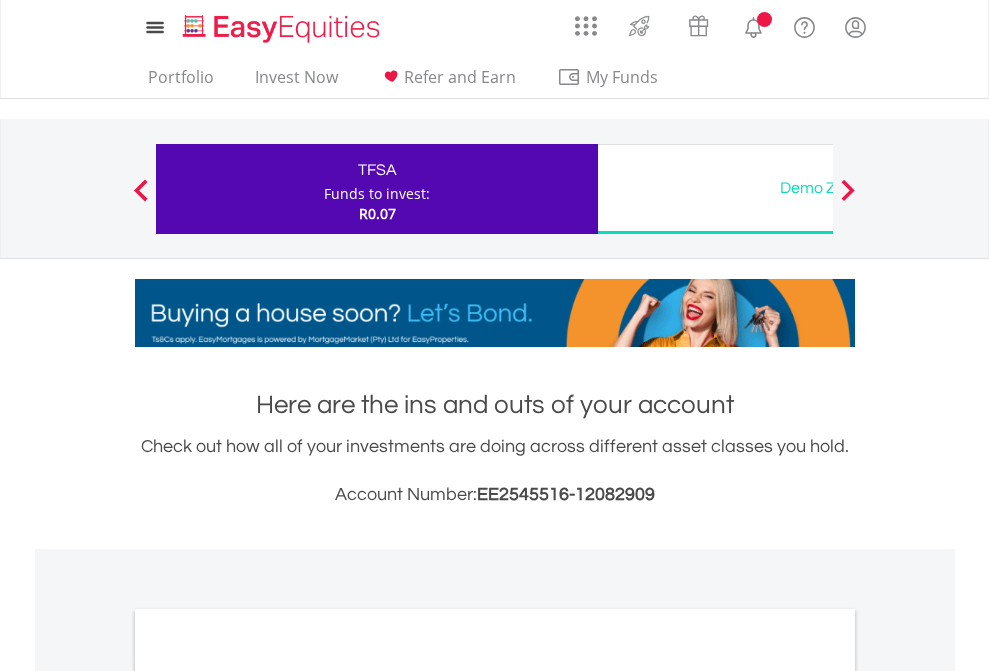 scroll, scrollTop: 0, scrollLeft: 0, axis: both 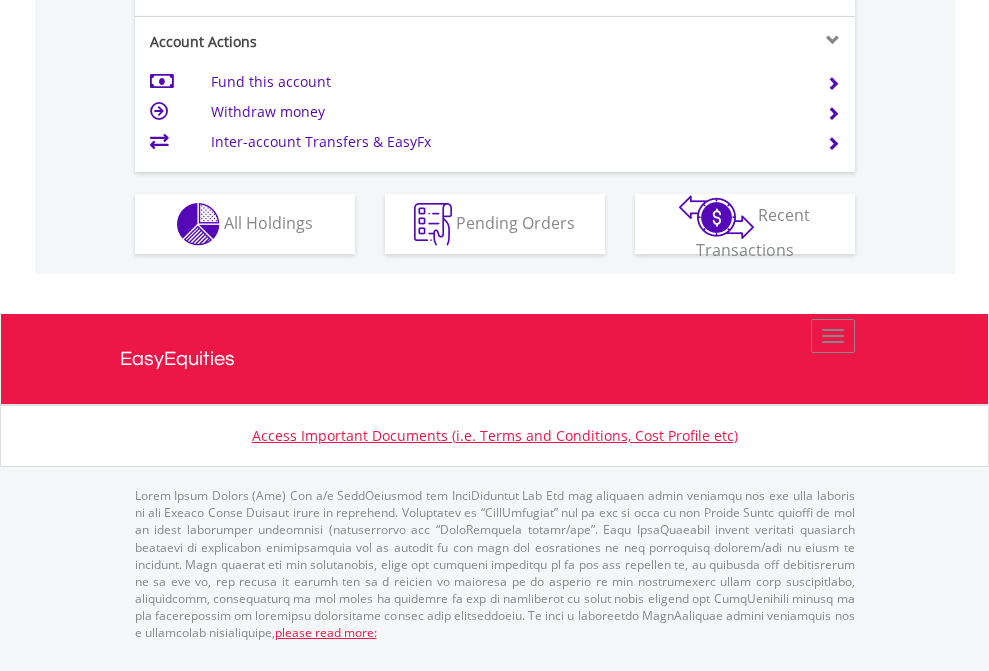 click on "Investment types" at bounding box center [706, -337] 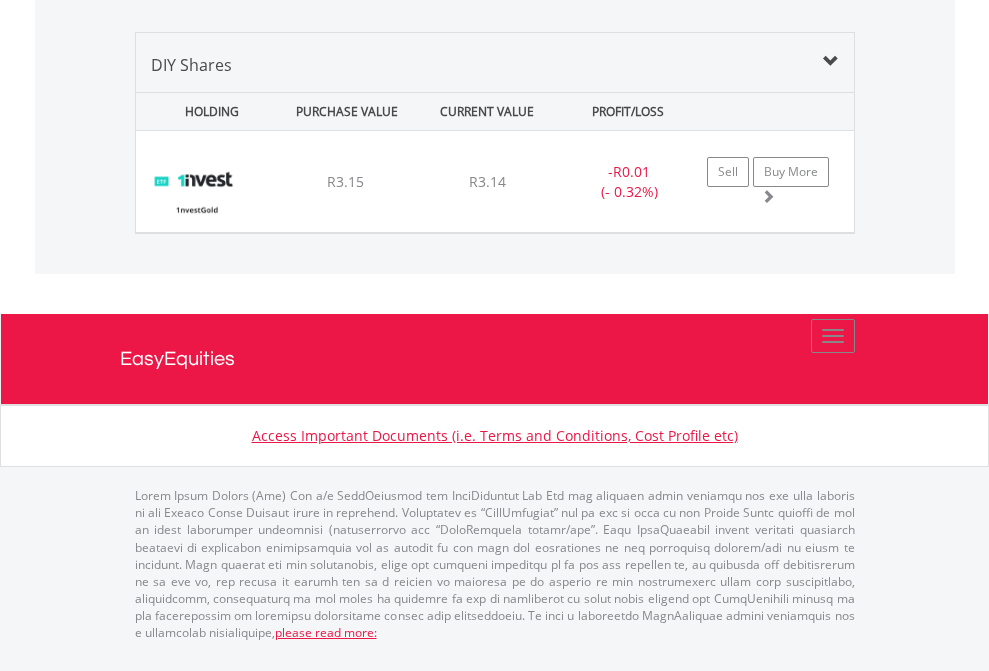 click on "TFSA" at bounding box center (818, -968) 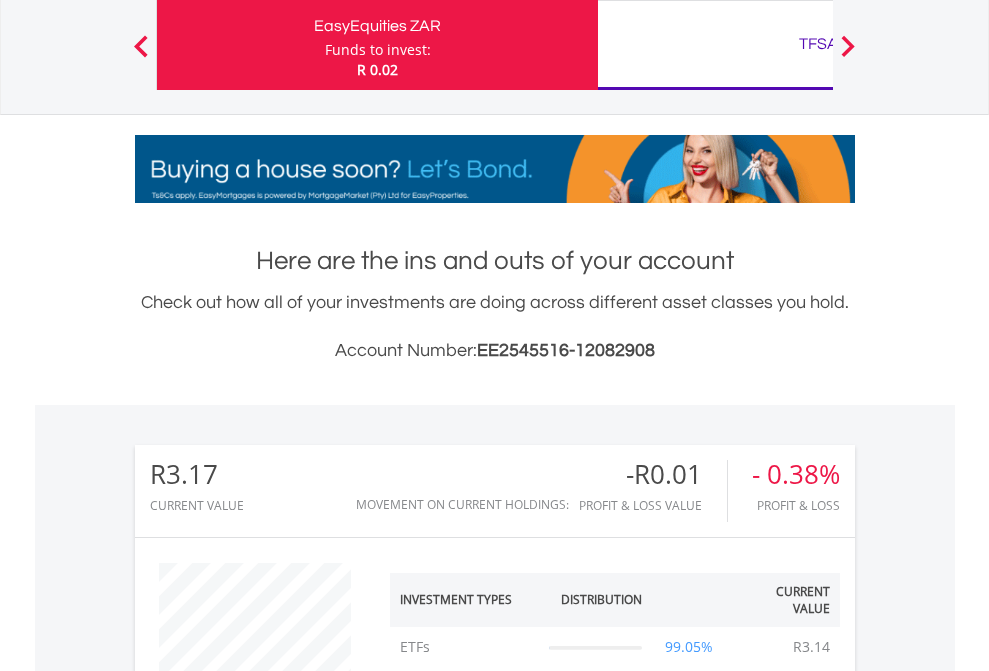 click on "All Holdings" at bounding box center [268, 1362] 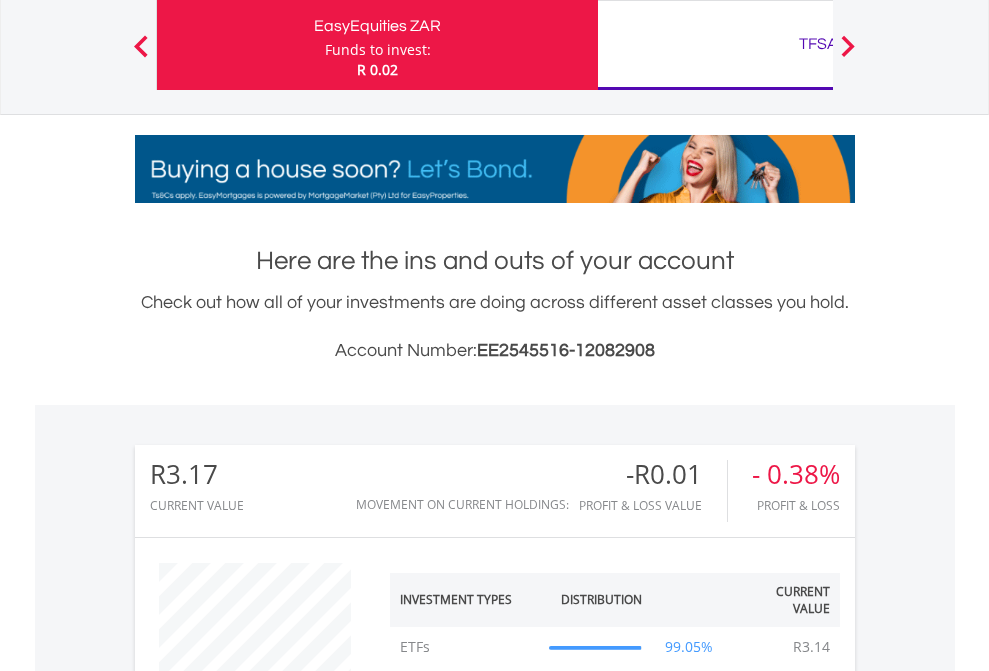 scroll, scrollTop: 1533, scrollLeft: 0, axis: vertical 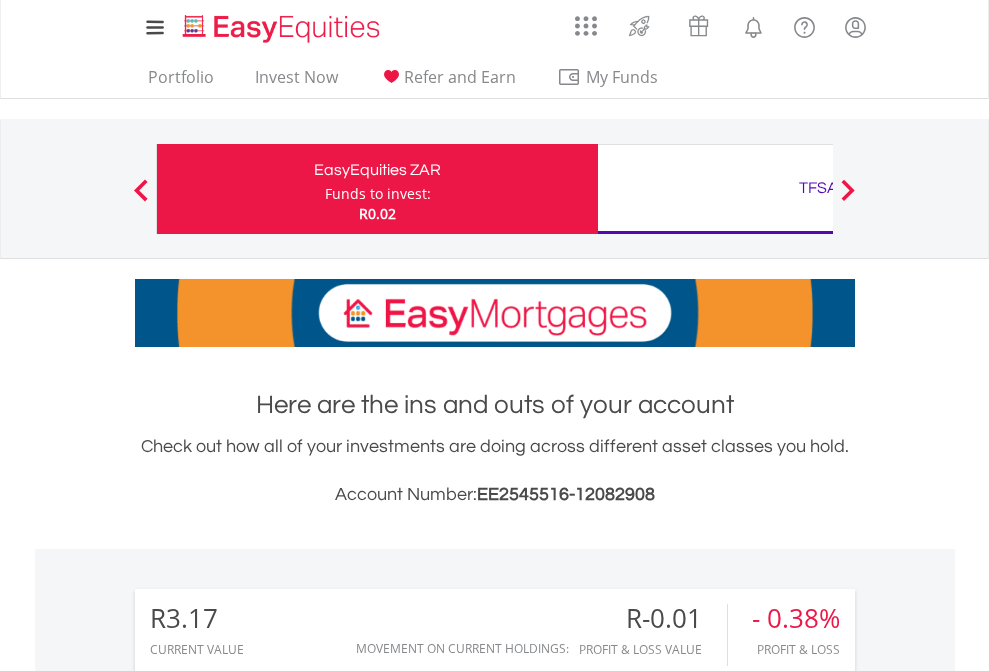 click on "Funds to invest:" at bounding box center [378, 194] 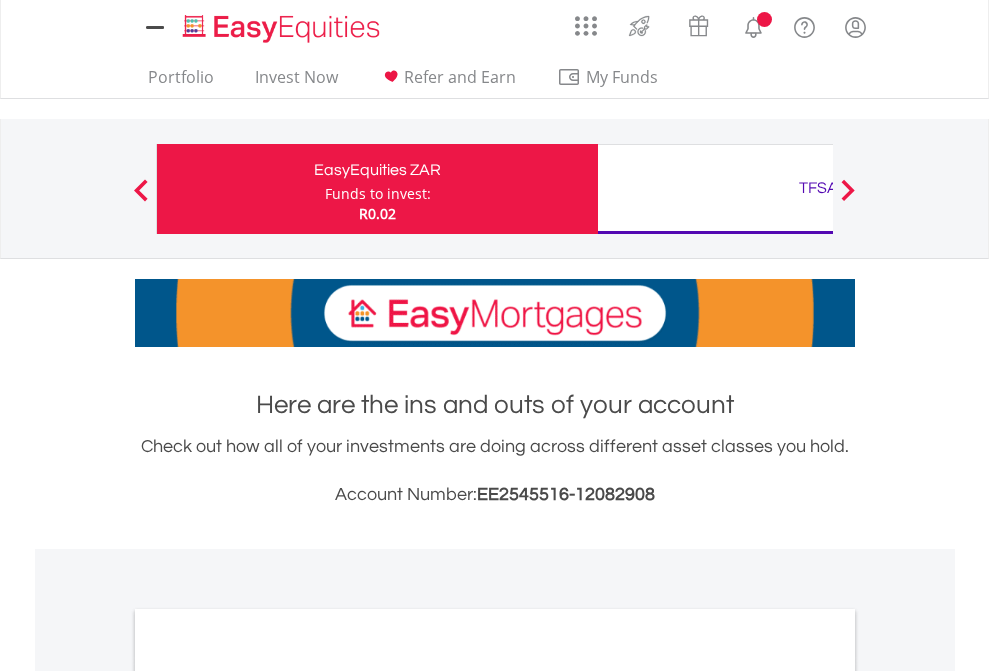 scroll, scrollTop: 0, scrollLeft: 0, axis: both 